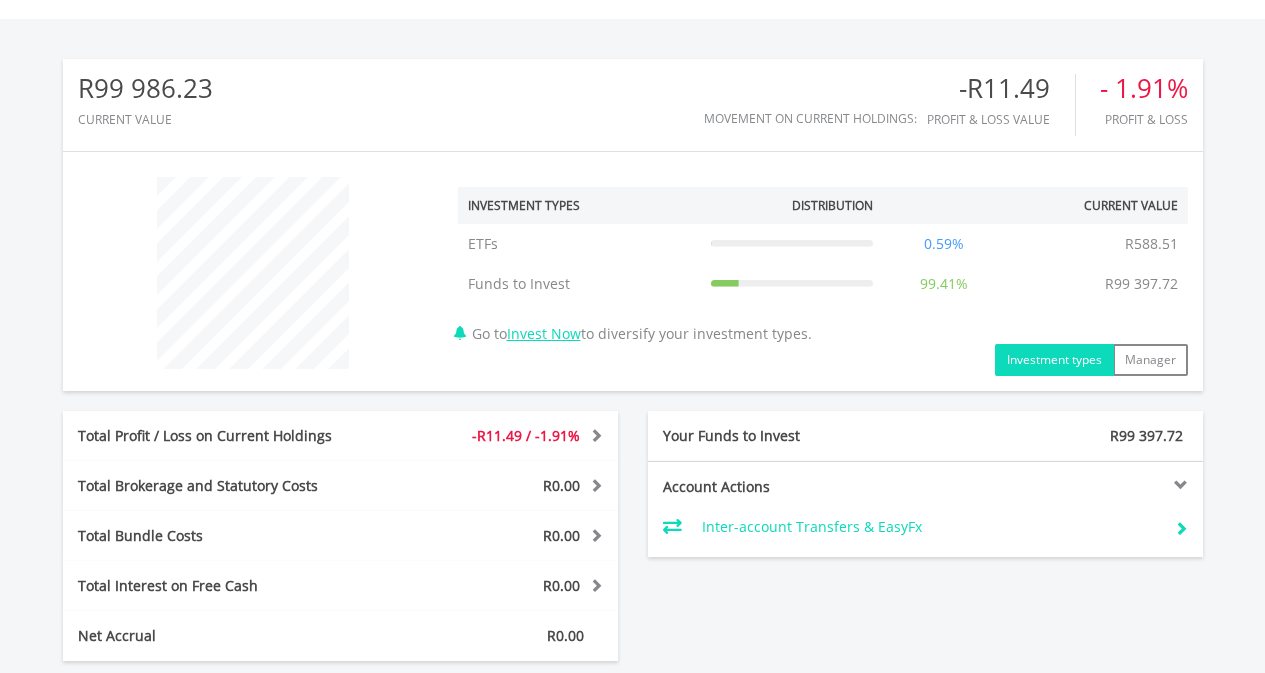 scroll, scrollTop: 580, scrollLeft: 0, axis: vertical 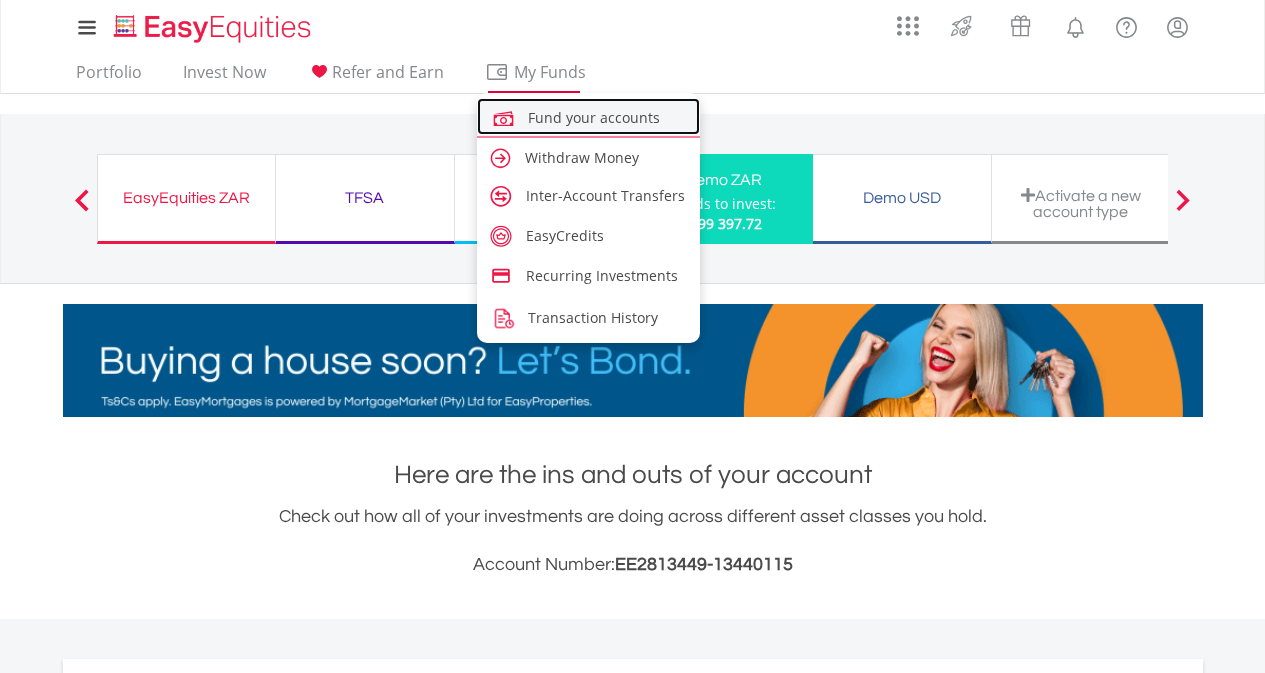 click on "Fund your accounts" at bounding box center (594, 117) 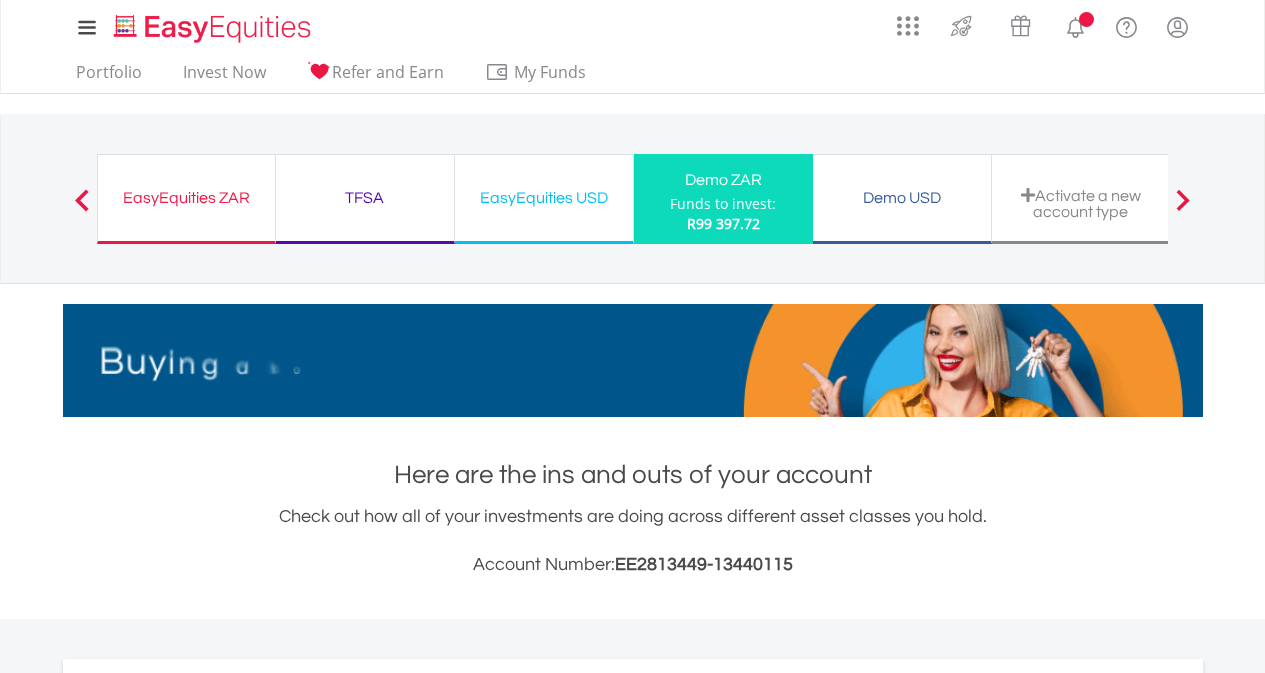 scroll, scrollTop: 116, scrollLeft: 0, axis: vertical 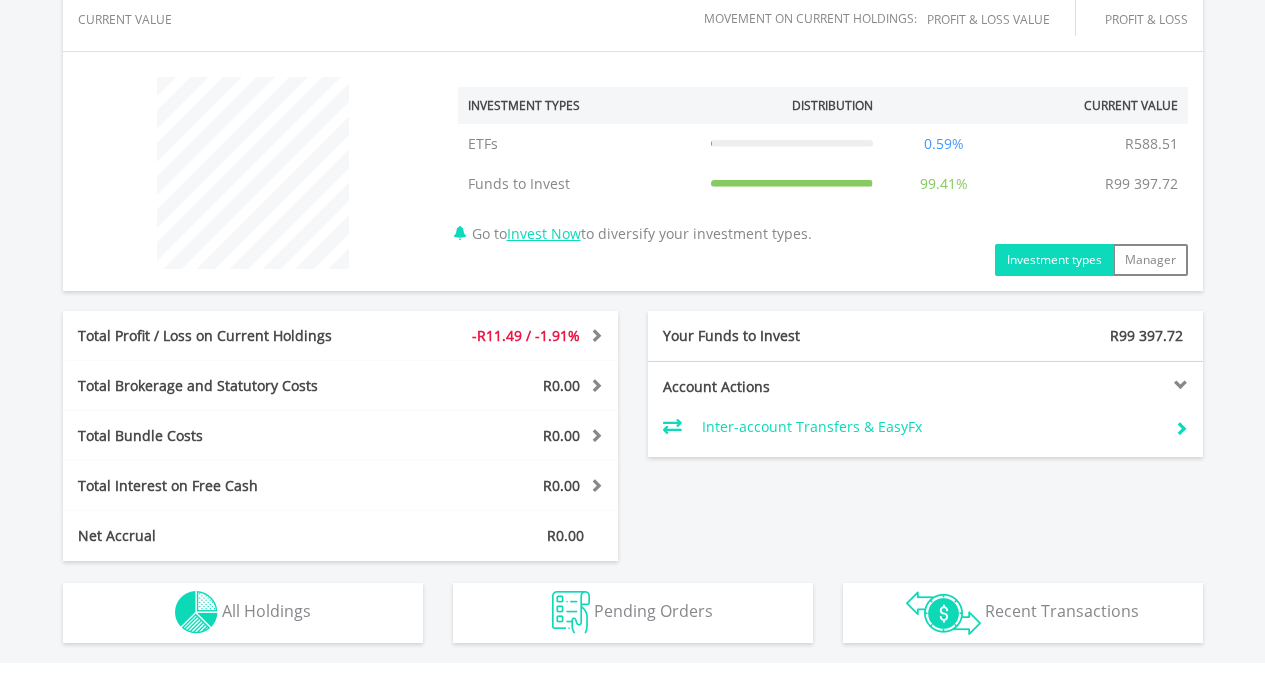 click on "-R11.49 / -1.91%" at bounding box center (526, 335) 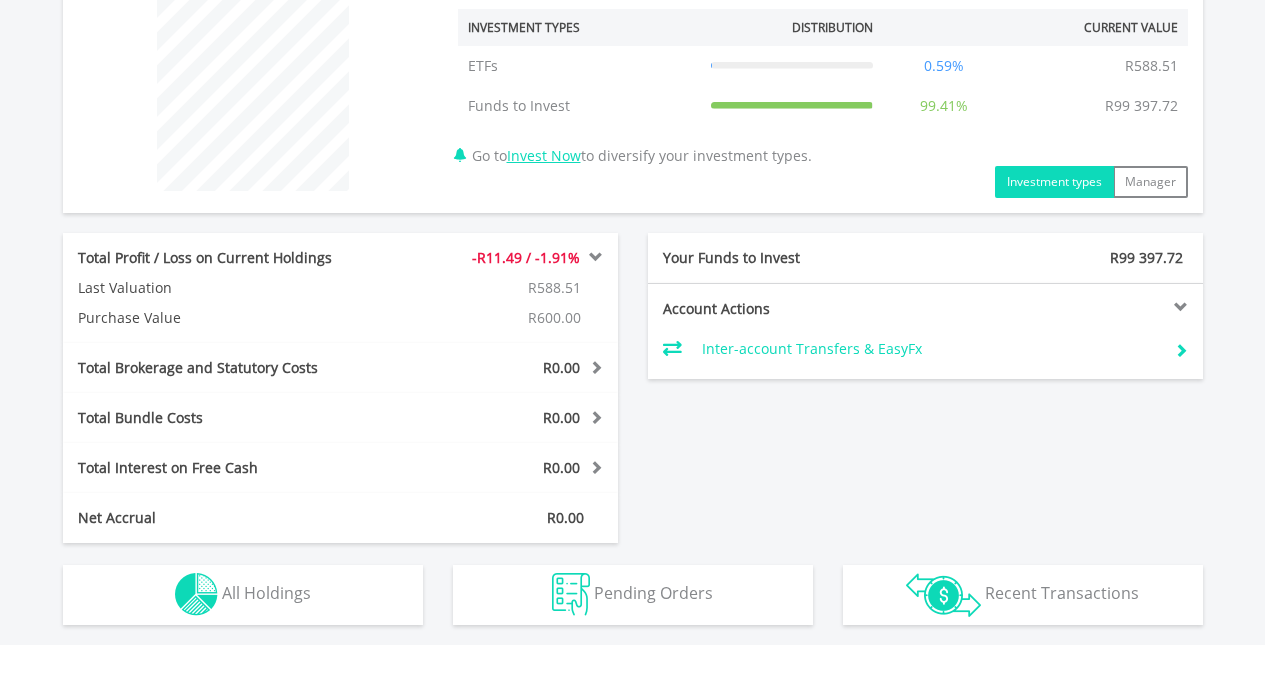 scroll, scrollTop: 1000, scrollLeft: 0, axis: vertical 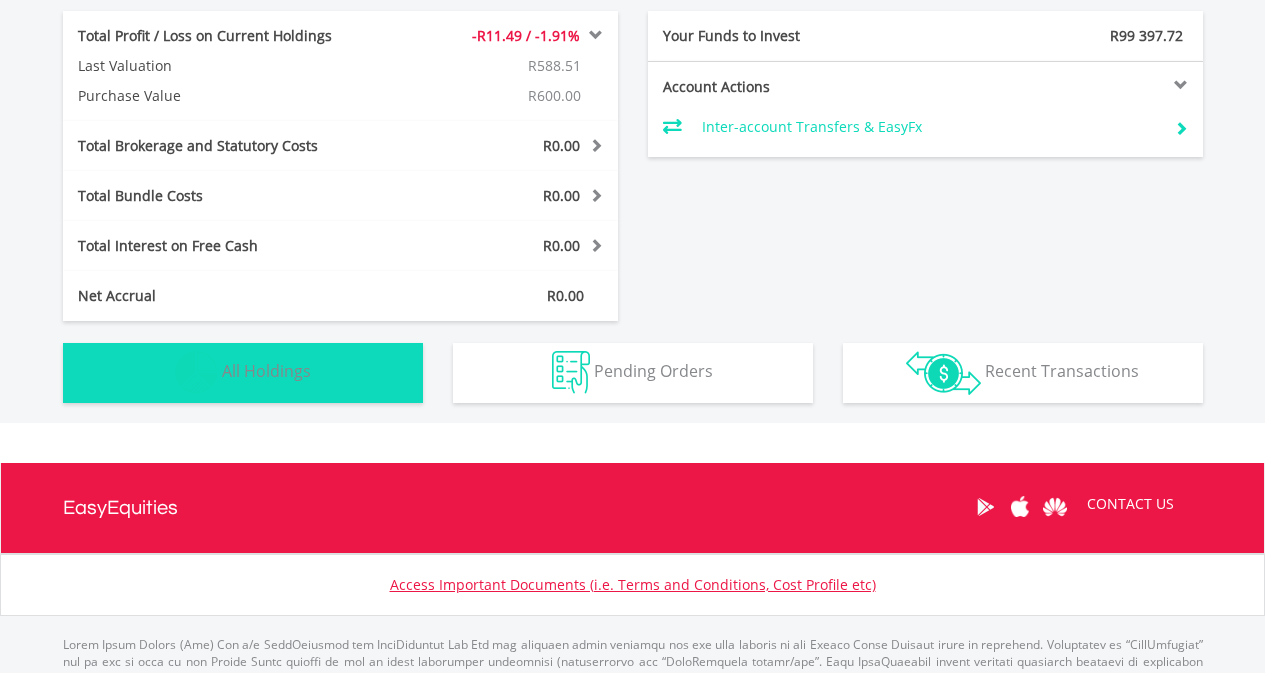 click on "Holdings
All Holdings" at bounding box center [243, 373] 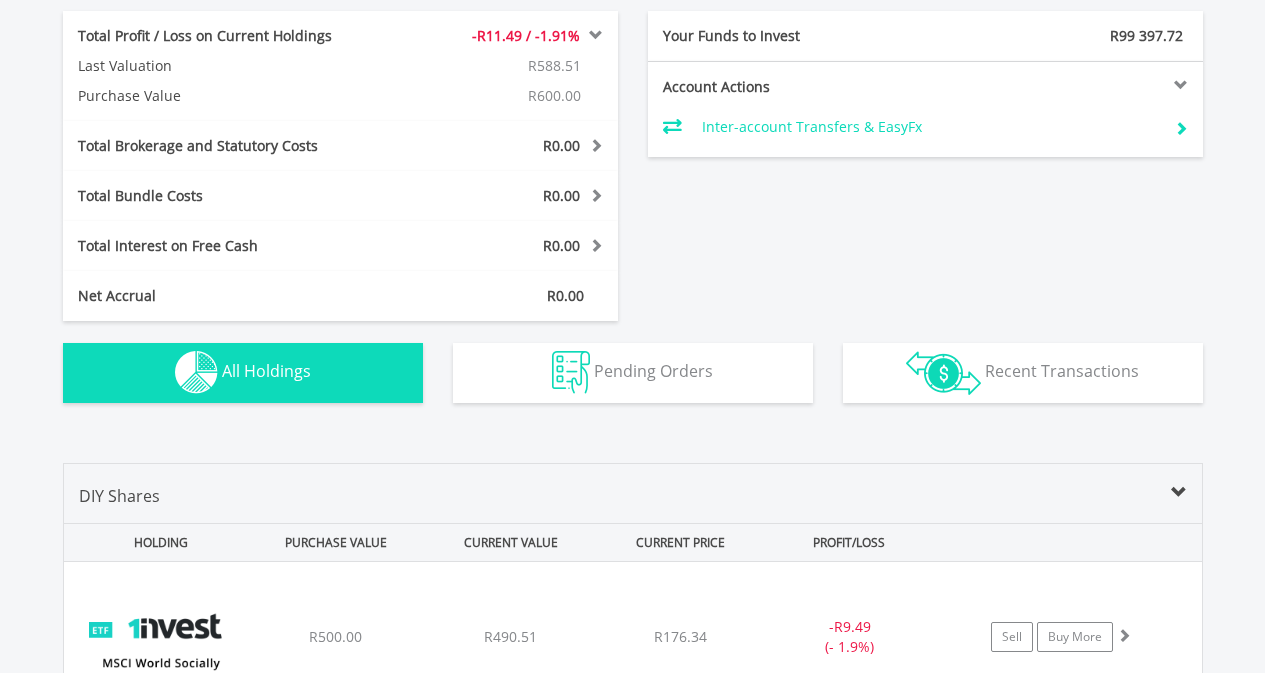 scroll, scrollTop: 1463, scrollLeft: 0, axis: vertical 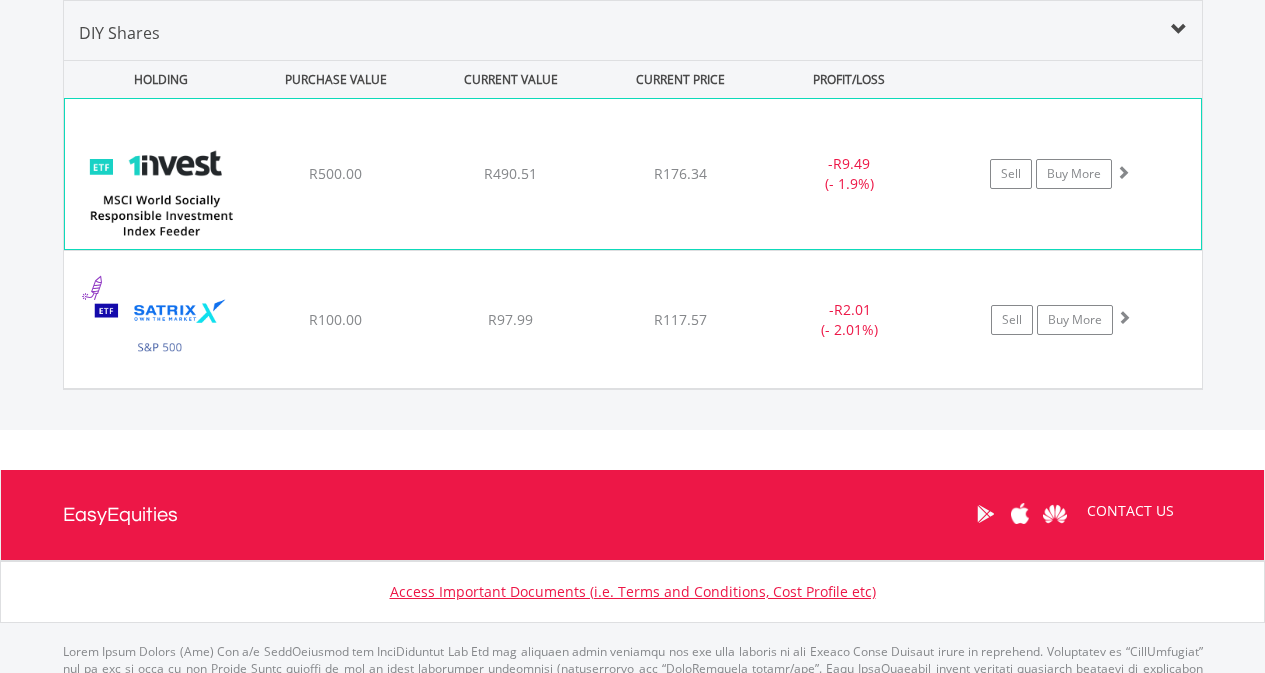 click at bounding box center [161, 184] 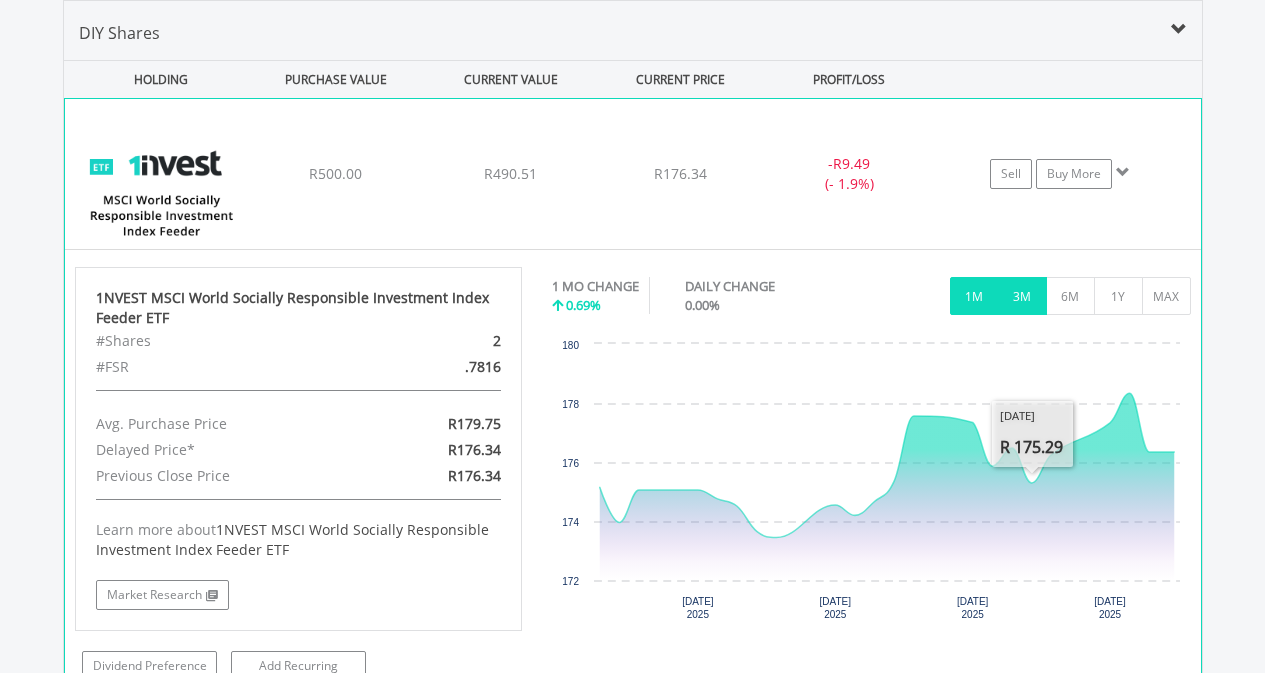 click on "3M" at bounding box center [1022, 296] 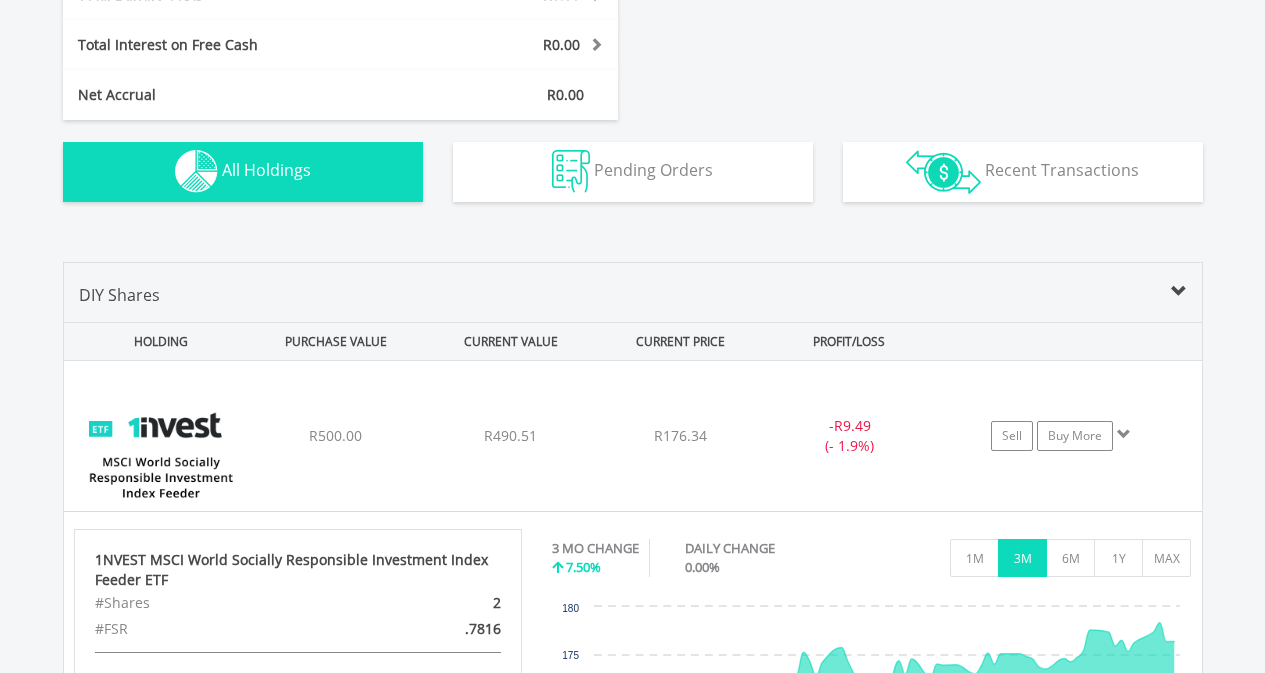 scroll, scrollTop: 1163, scrollLeft: 0, axis: vertical 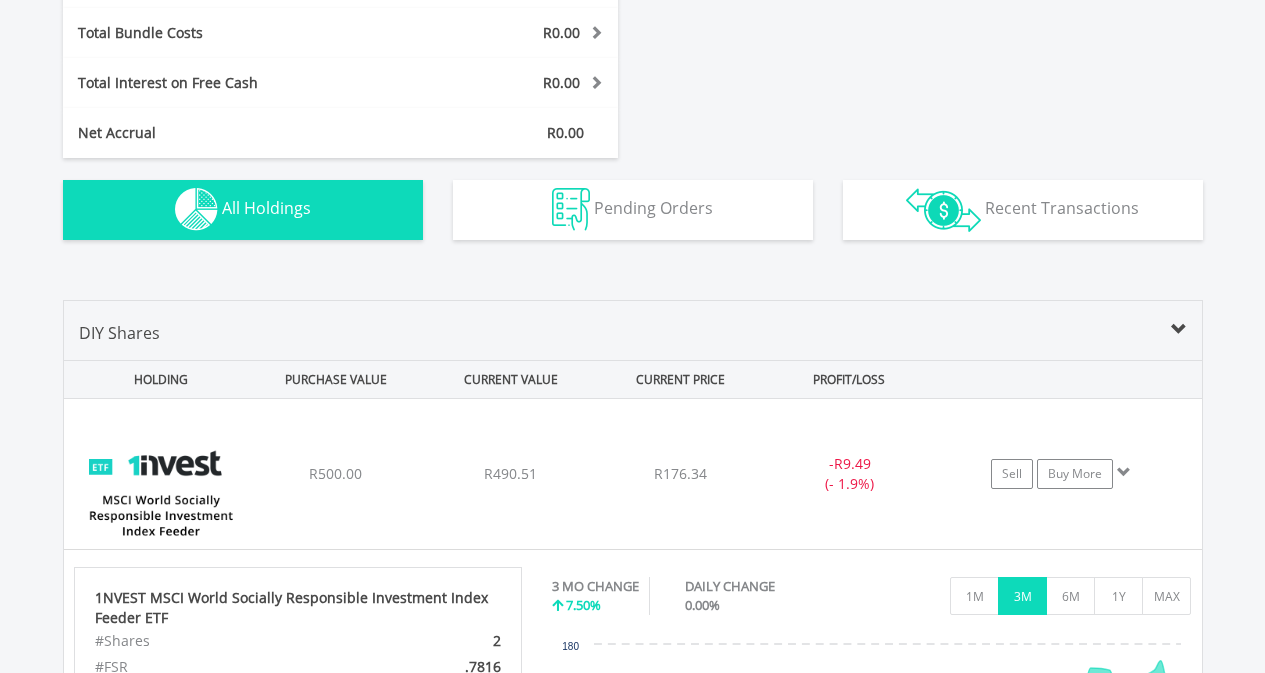 click on "DIY Shares" at bounding box center (633, 340) 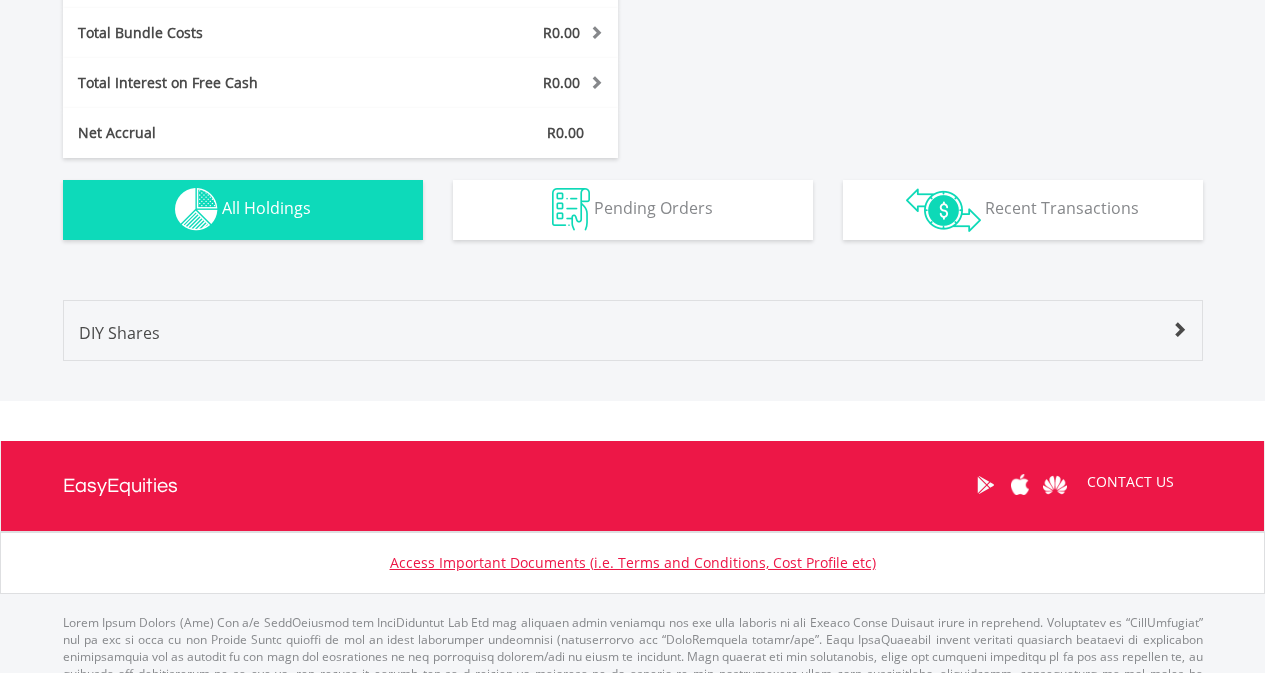 click on "DIY Shares" at bounding box center [633, 340] 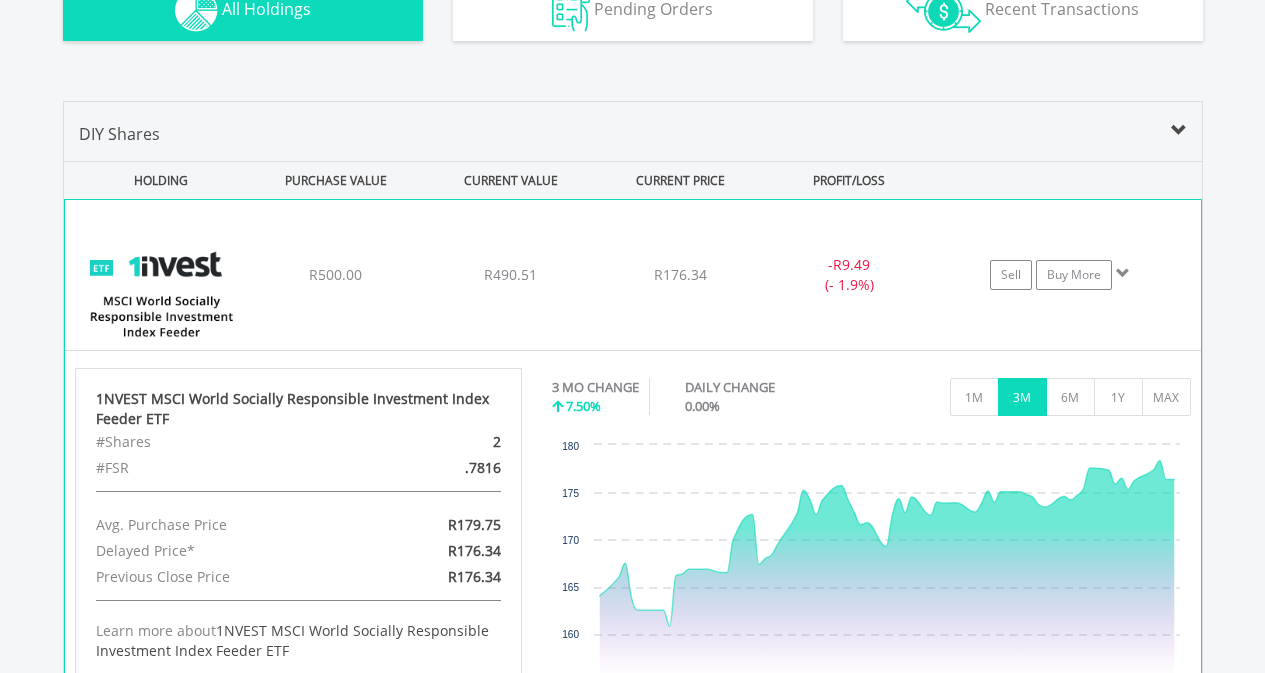 scroll, scrollTop: 1363, scrollLeft: 0, axis: vertical 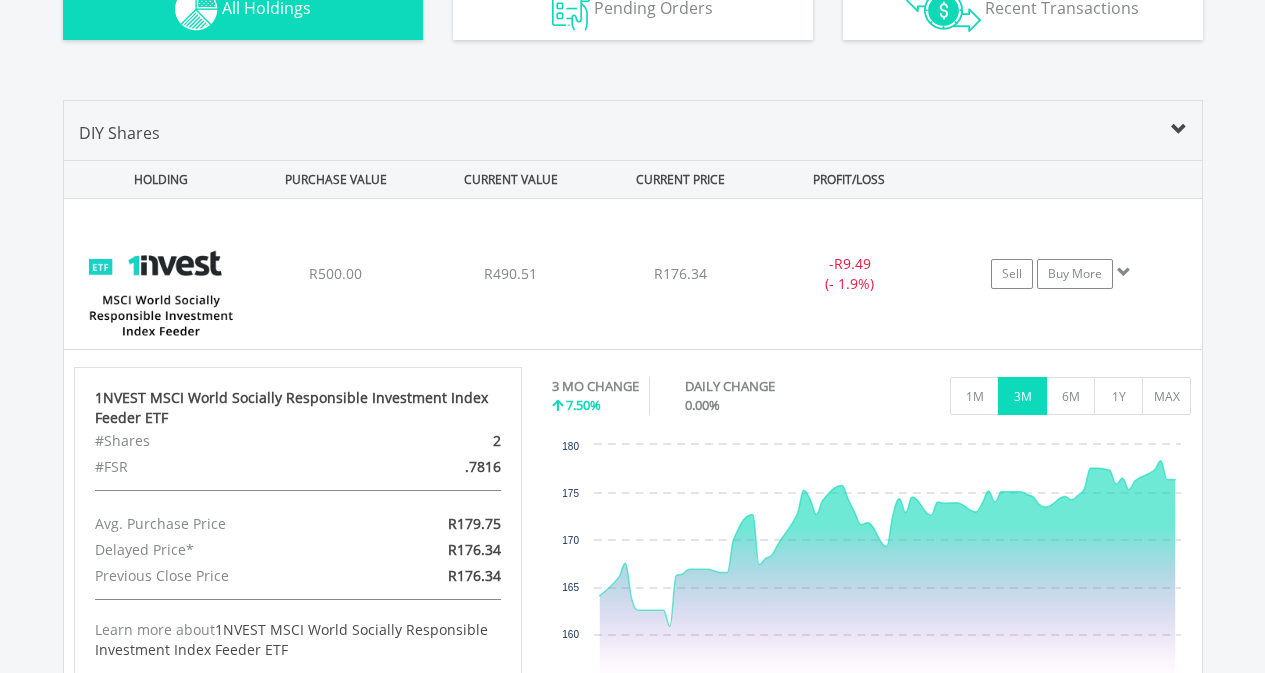 click on "DIY Shares" at bounding box center (633, 140) 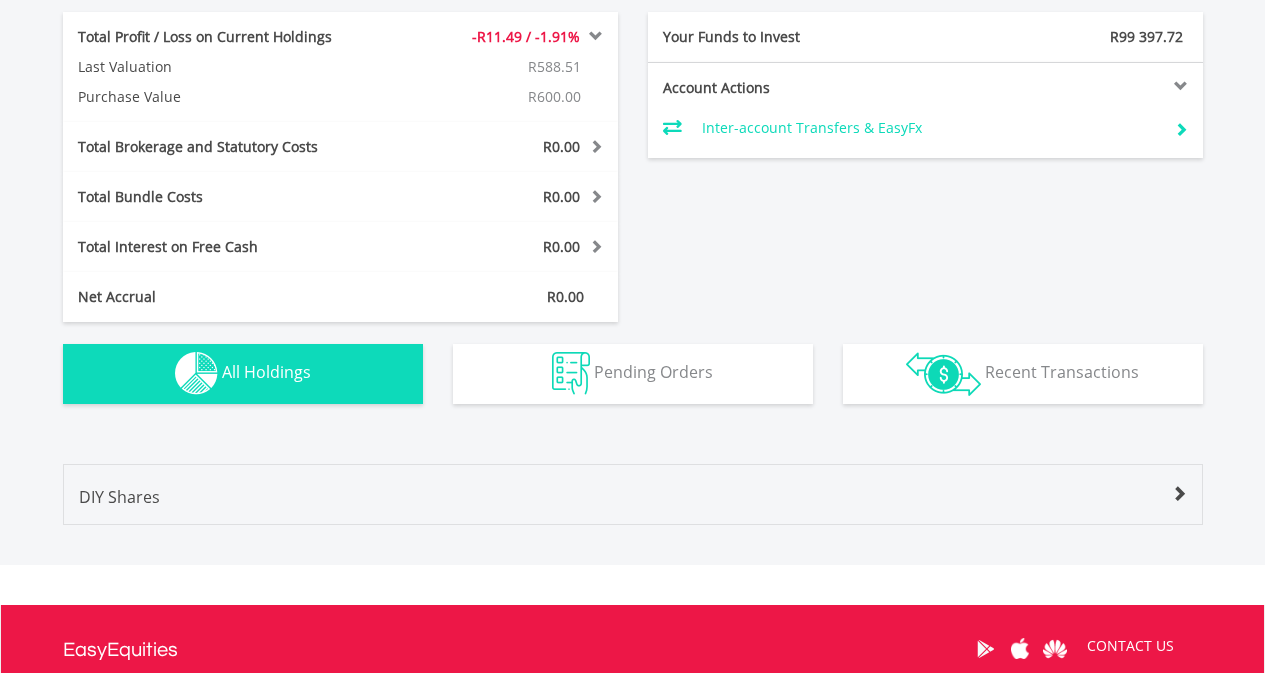 scroll, scrollTop: 921, scrollLeft: 0, axis: vertical 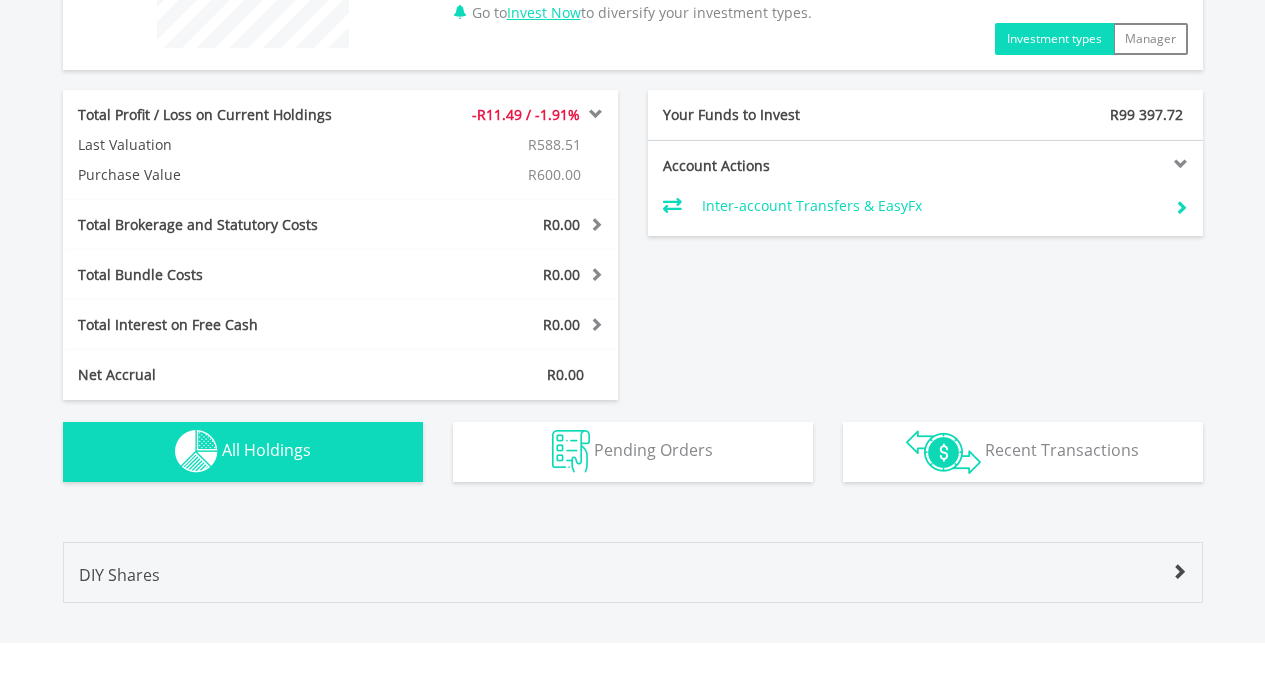 click at bounding box center [196, 451] 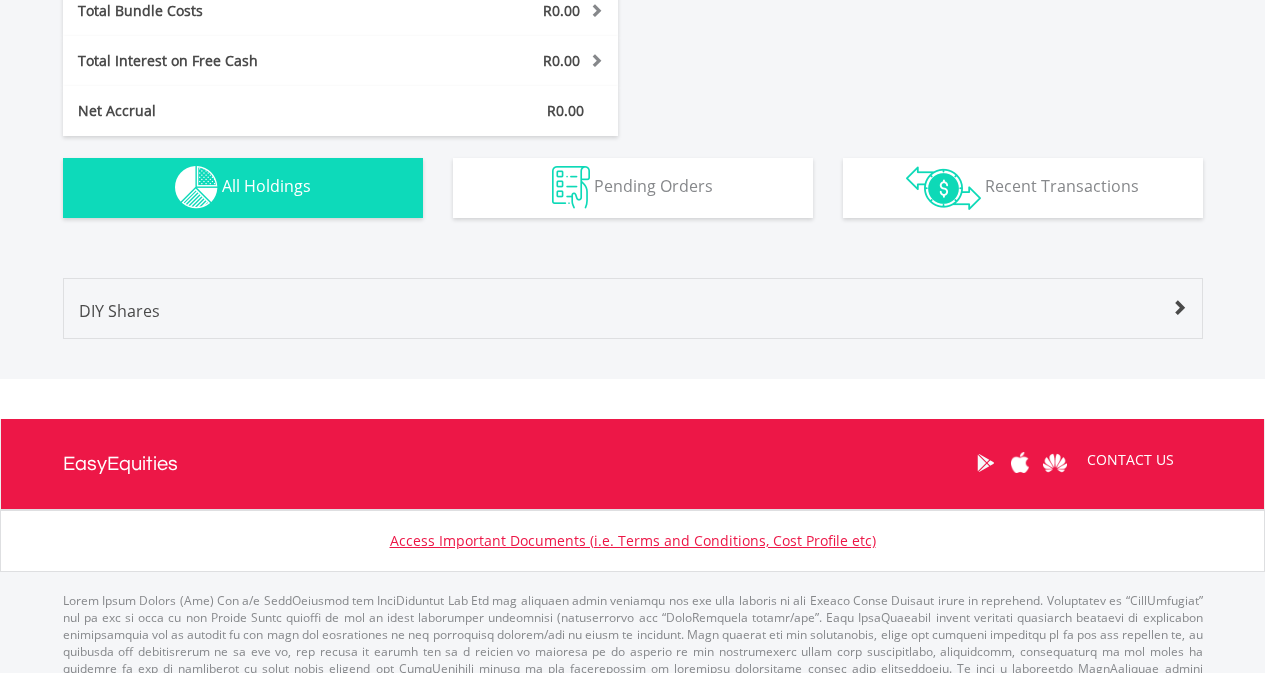 scroll, scrollTop: 1220, scrollLeft: 0, axis: vertical 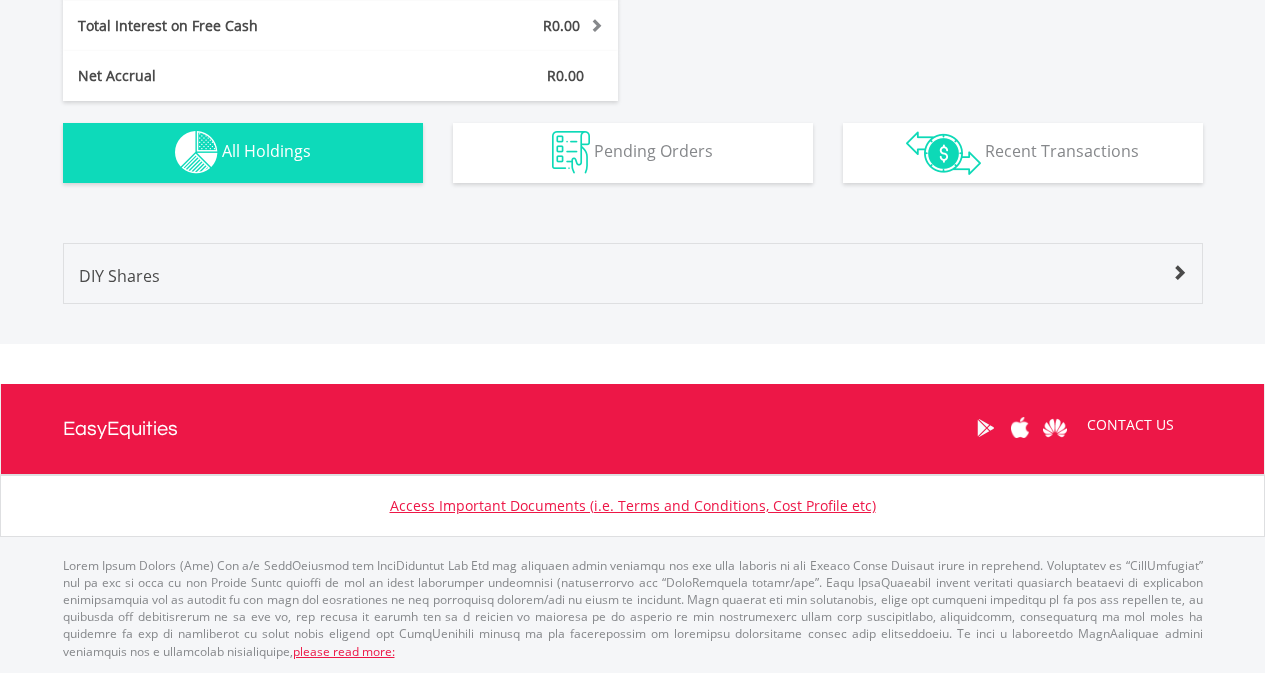 click at bounding box center [1179, 273] 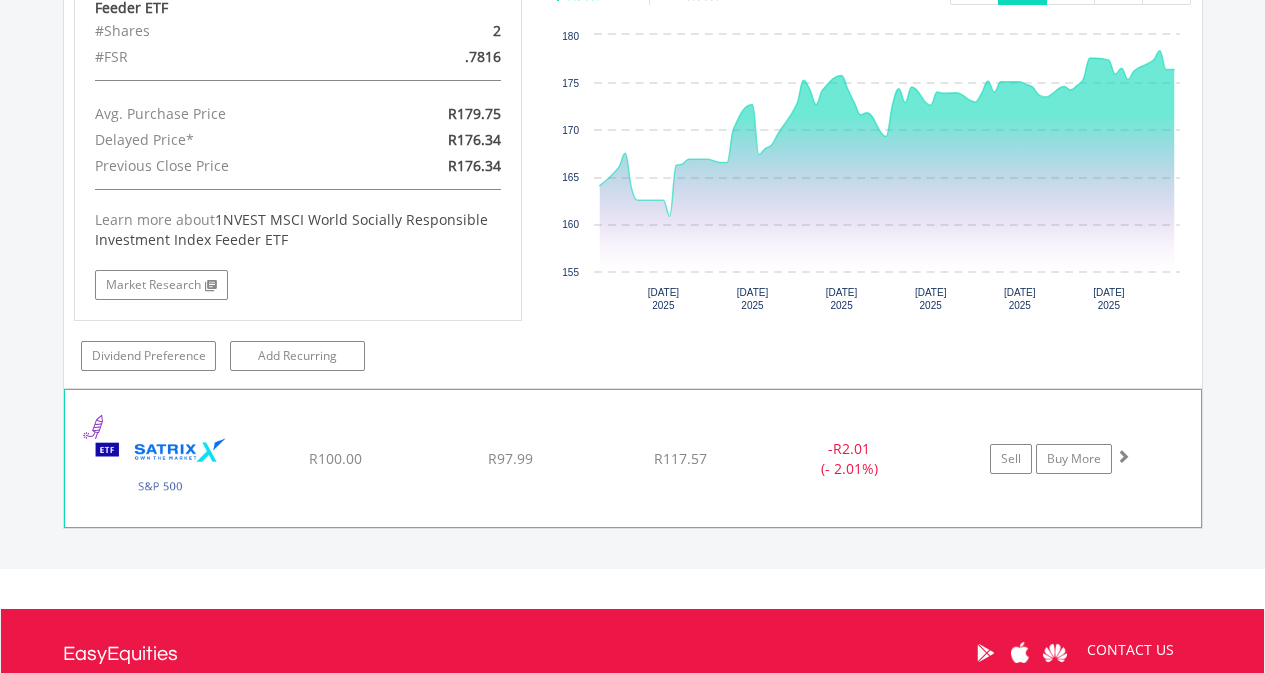 scroll, scrollTop: 1820, scrollLeft: 0, axis: vertical 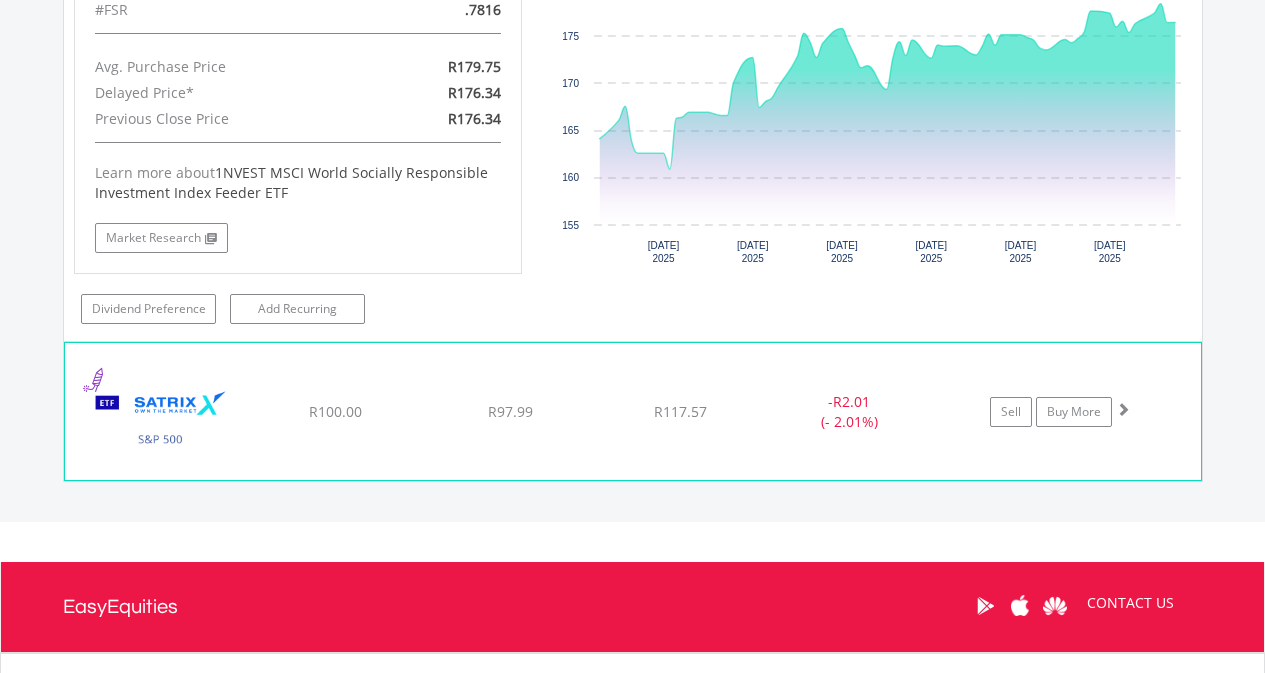 click on "﻿
Satrix S&P 500 ETF
R100.00
R97.99
R117.57
-  R2.01 (- 2.01%)
Sell
Buy More" at bounding box center (633, -183) 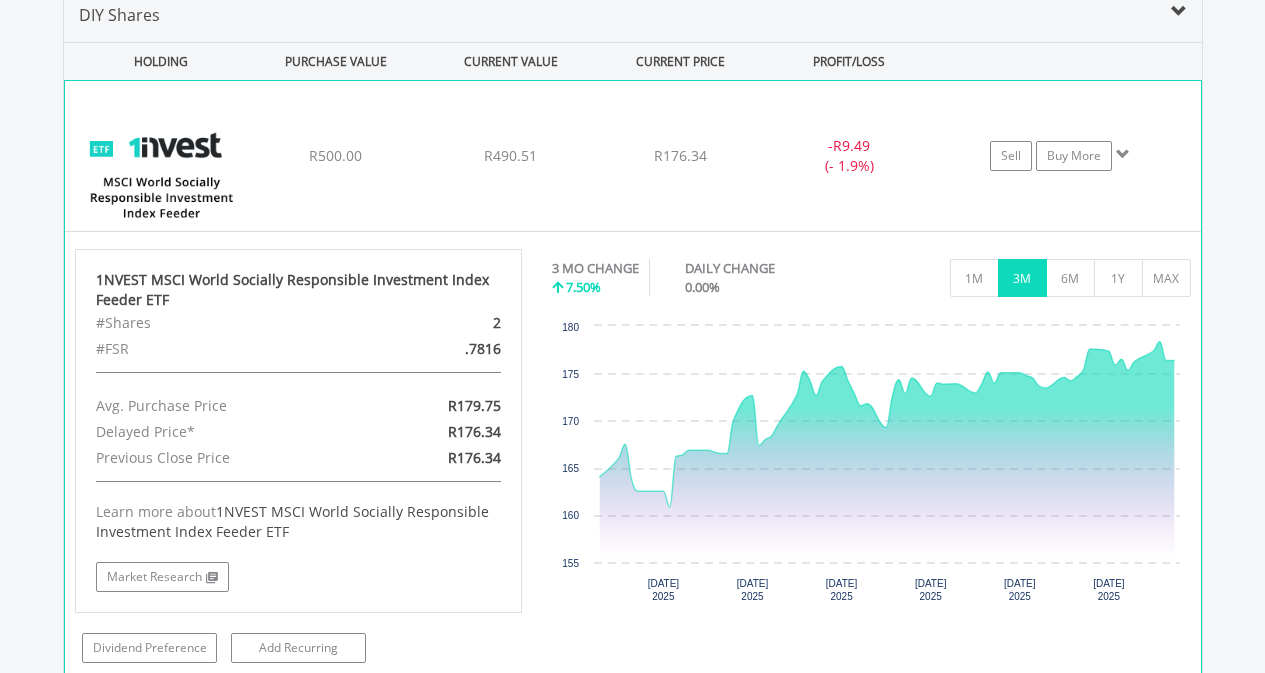 scroll, scrollTop: 1420, scrollLeft: 0, axis: vertical 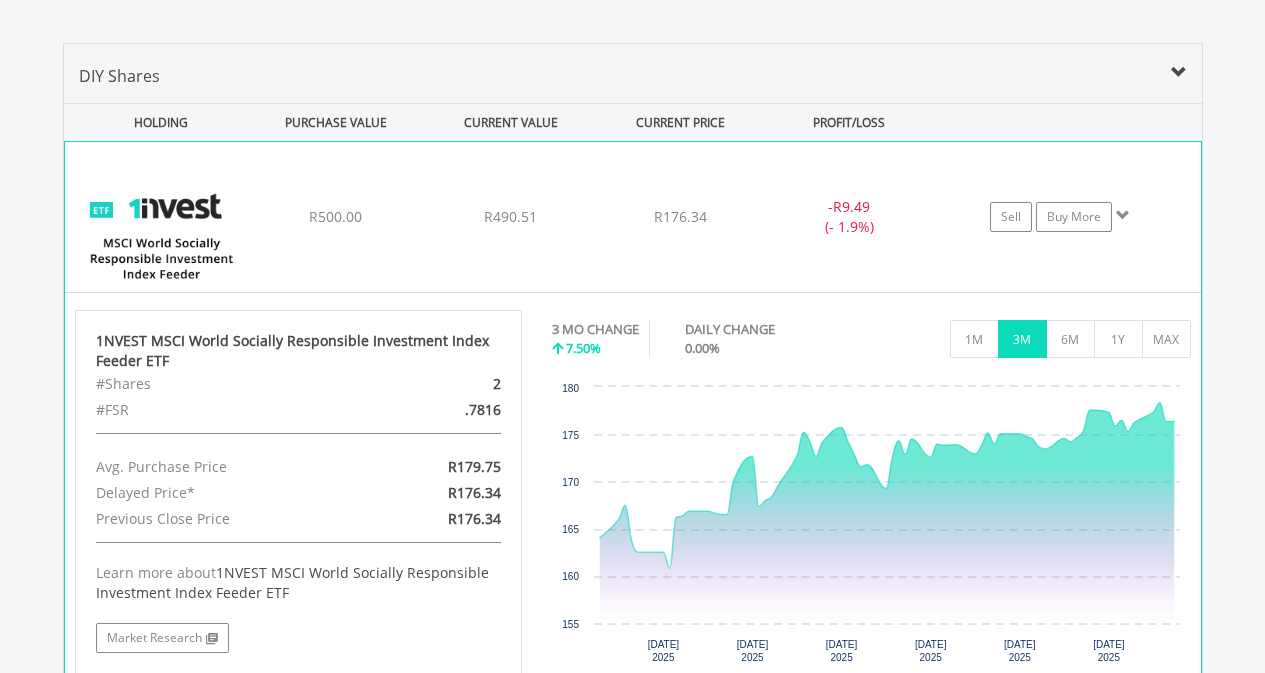 click on "﻿
1NVEST MSCI World Socially Responsible Investment Index Feeder ETF
R500.00
R490.51
R176.34
-  R9.49 (- 1.9%)
Sell
Buy More" at bounding box center [633, 217] 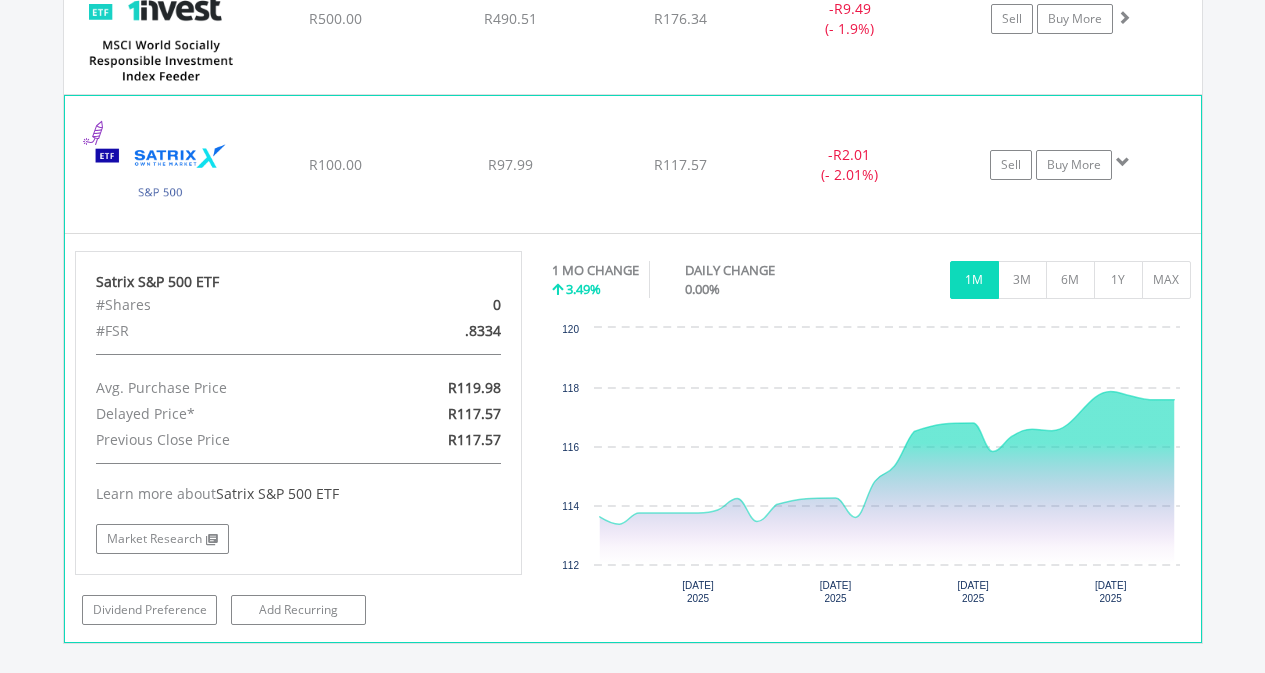 scroll, scrollTop: 1620, scrollLeft: 0, axis: vertical 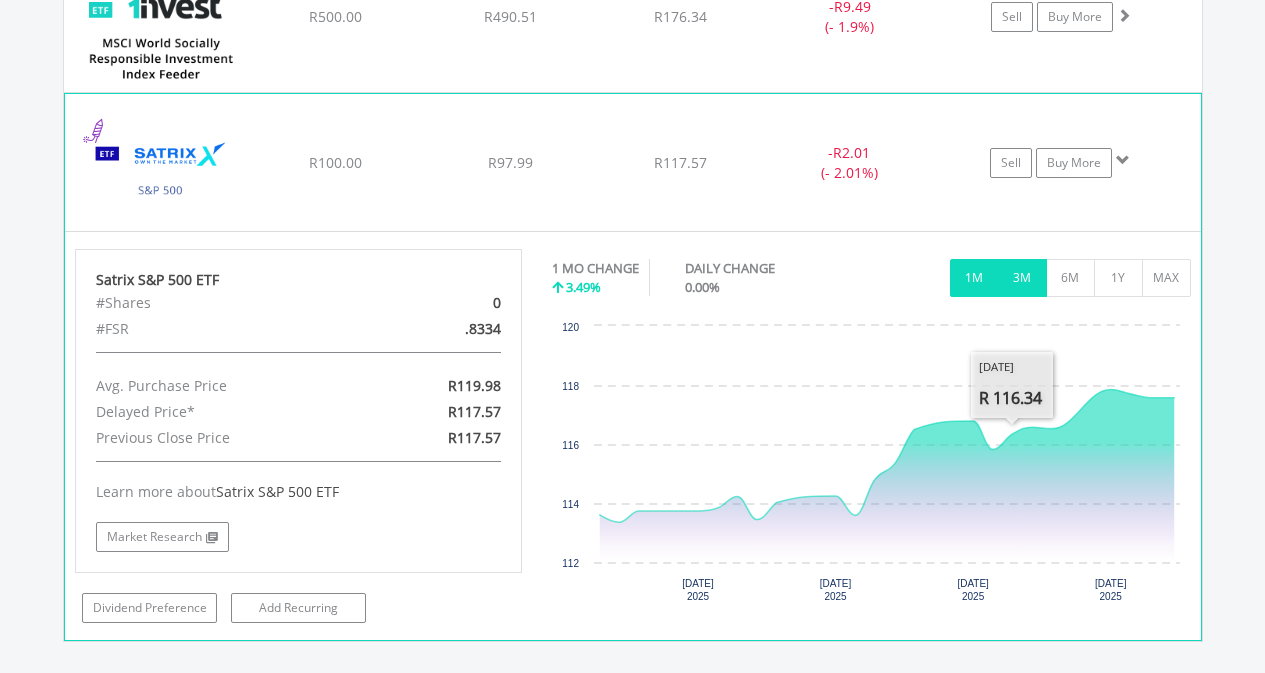 click on "3M" at bounding box center (1022, 278) 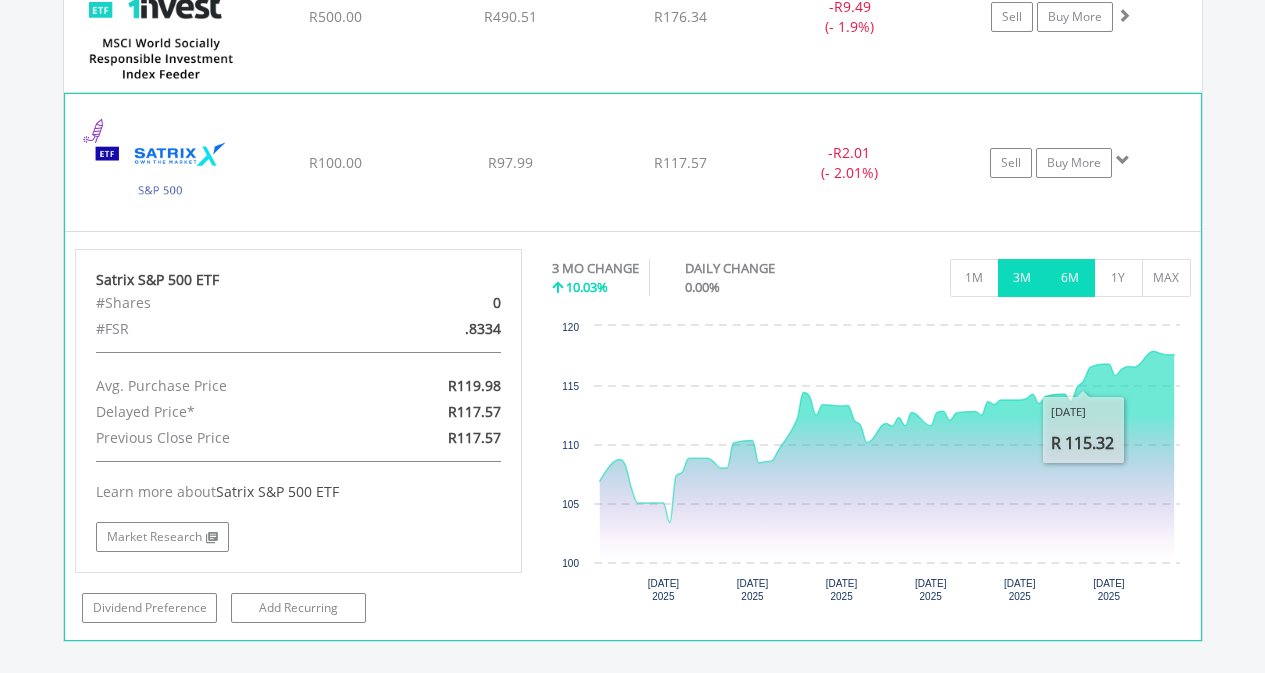 click on "6M" at bounding box center [1070, 278] 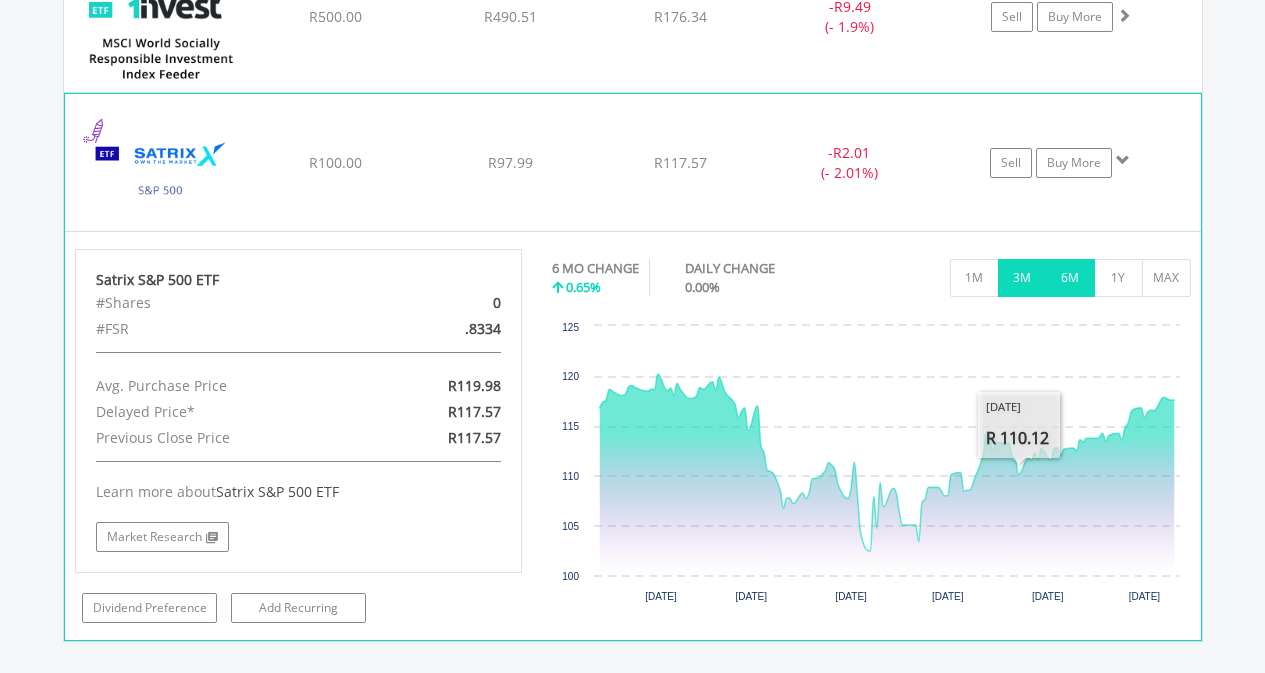 click on "3M" at bounding box center [1022, 278] 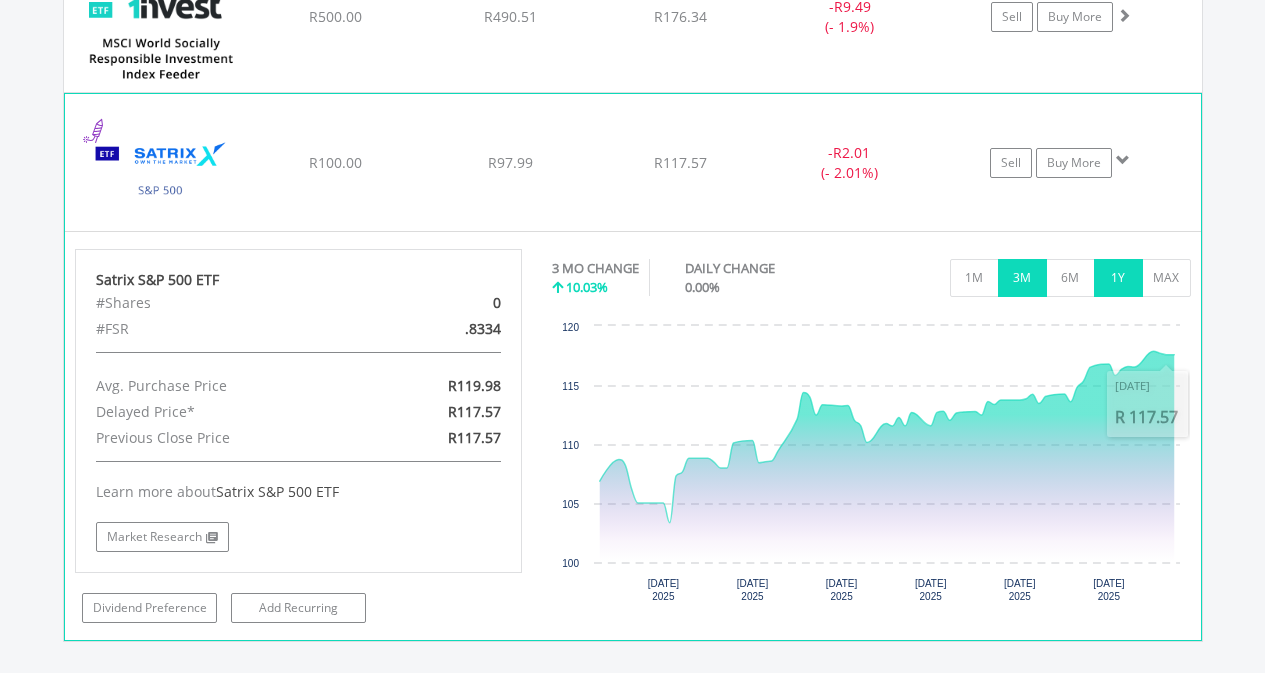 click on "1Y" at bounding box center (1118, 278) 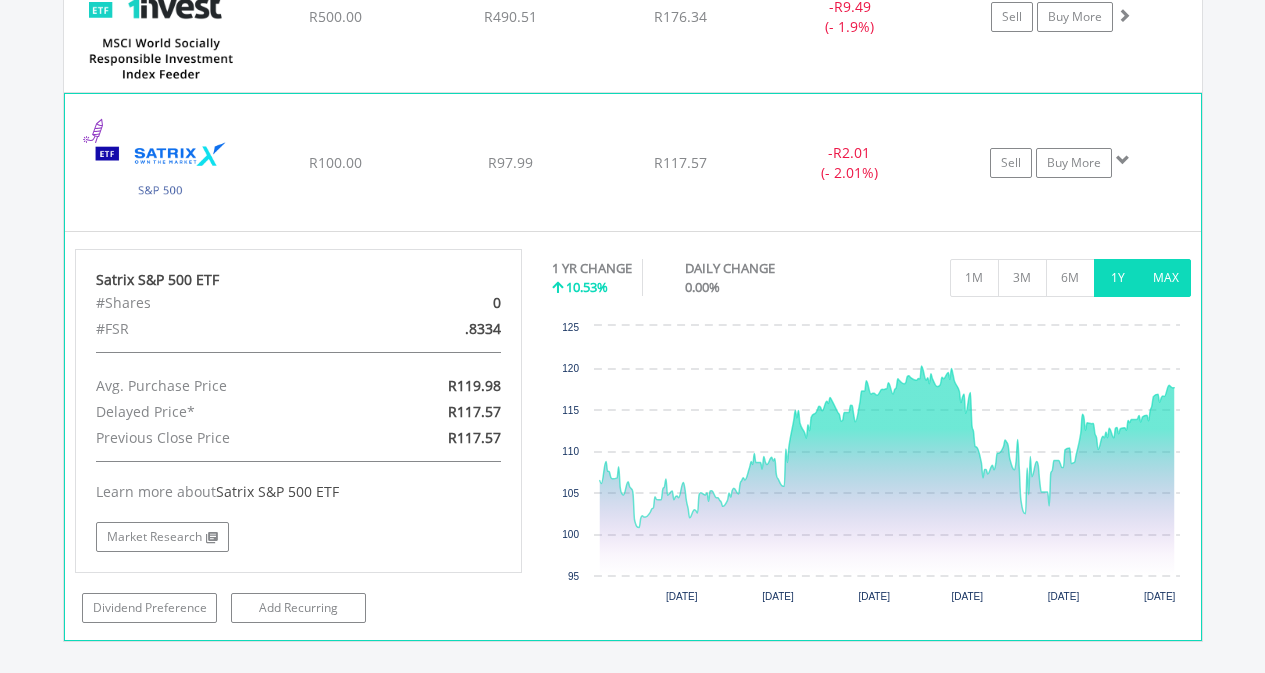 click on "MAX" at bounding box center (1166, 278) 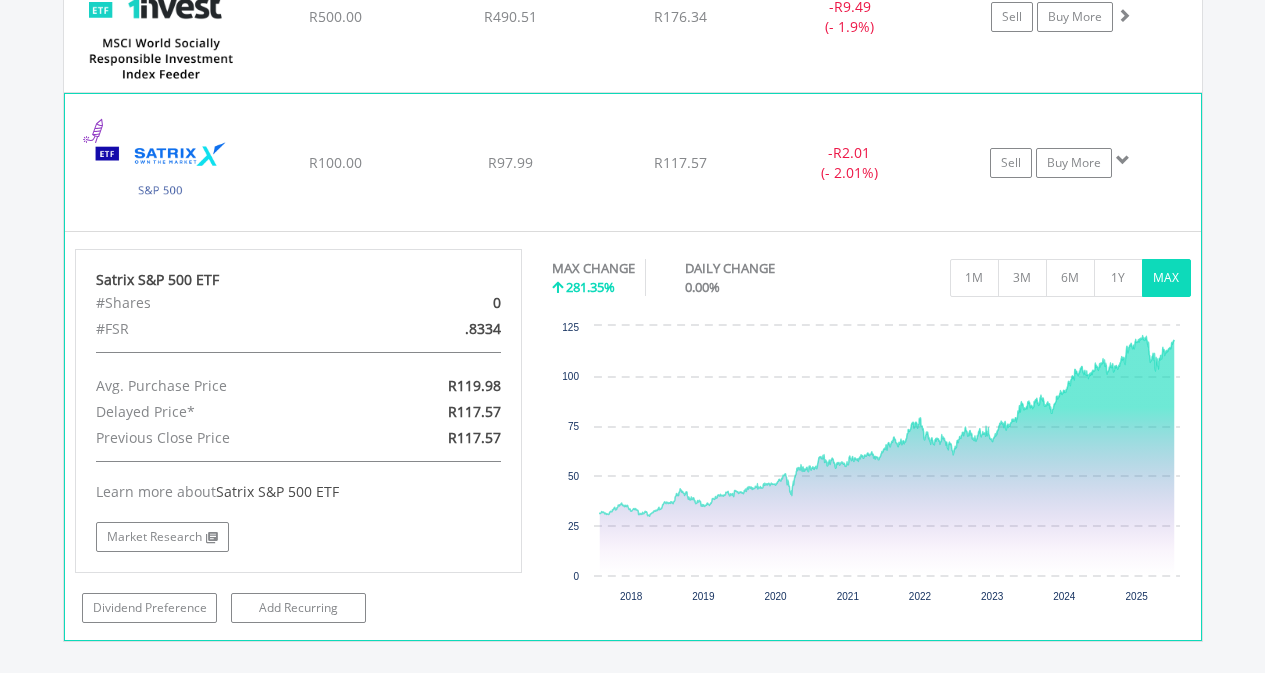 click at bounding box center [161, 172] 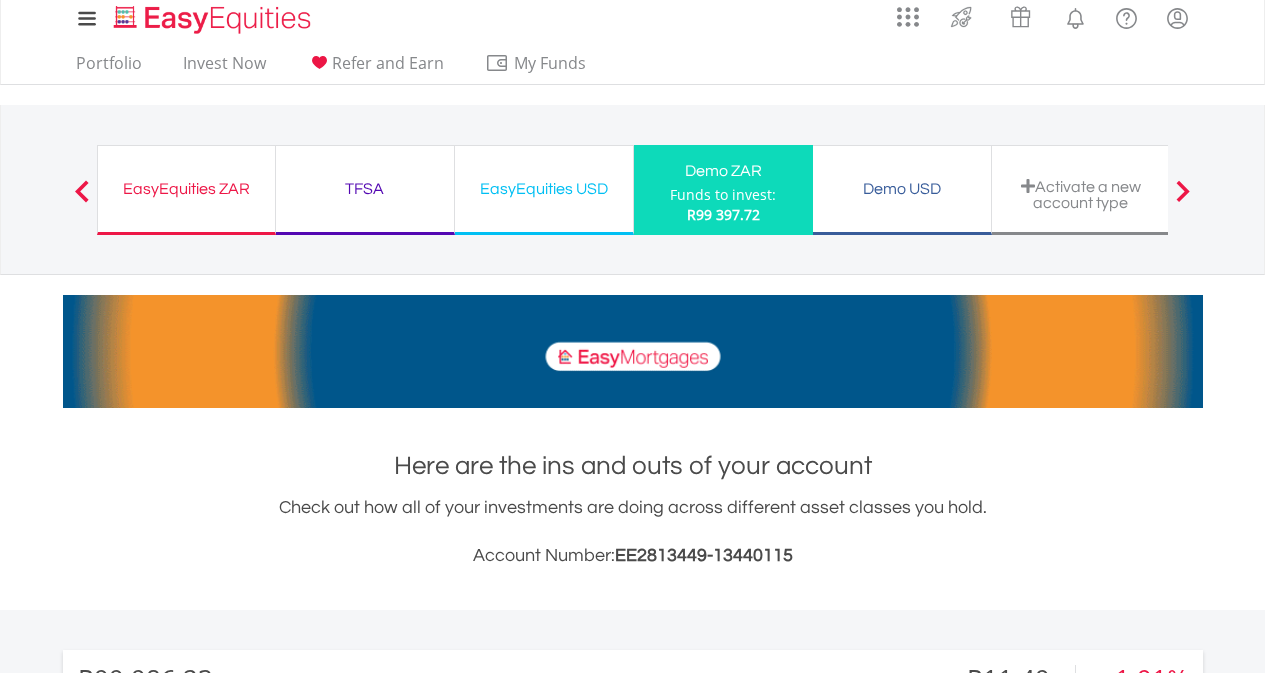 scroll, scrollTop: 0, scrollLeft: 0, axis: both 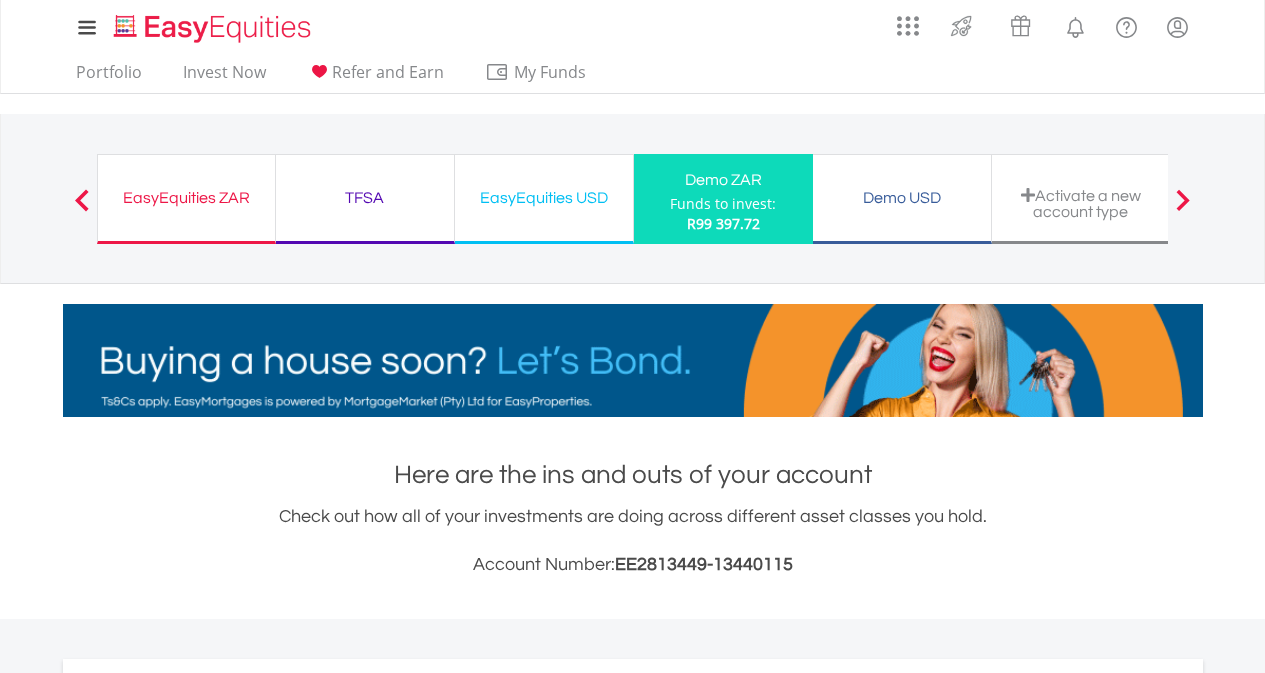 drag, startPoint x: 371, startPoint y: 279, endPoint x: 0, endPoint y: 278, distance: 371.00134 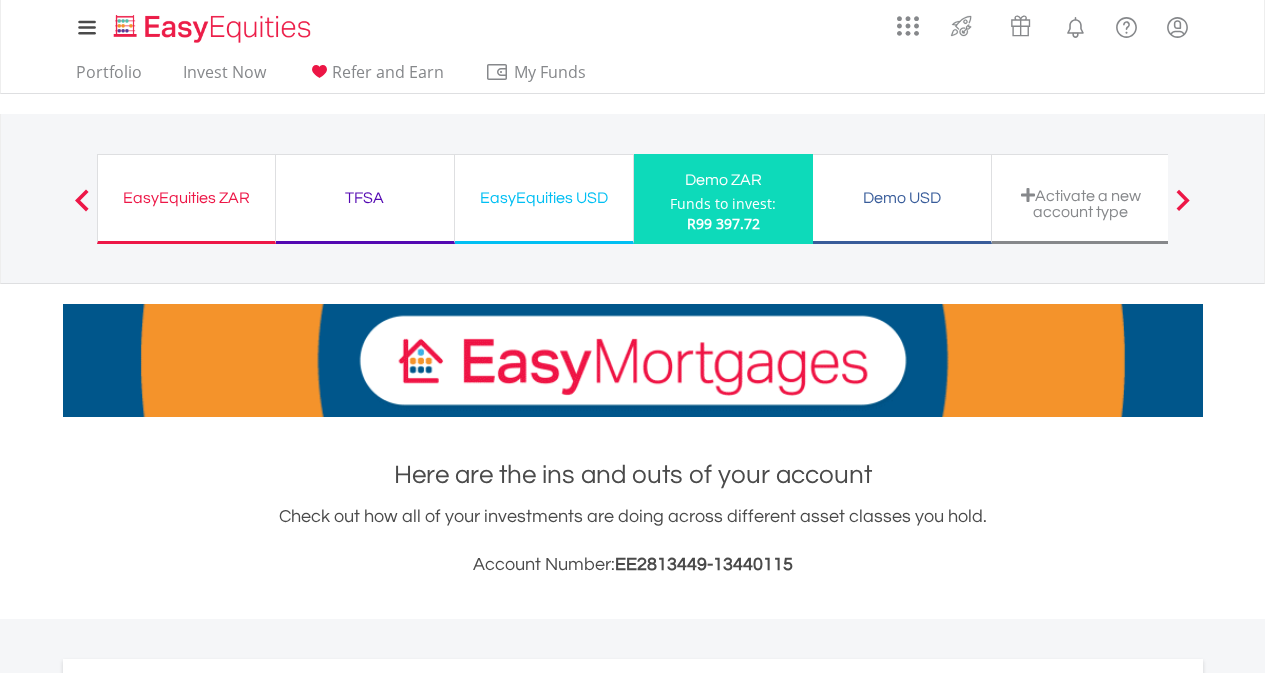 click on "EasyEquities ZAR
Funds to invest:
R99 397.72
TFSA
Funds to invest:
R99 397.72
EasyEquities USD
Funds to invest:" at bounding box center [632, 199] 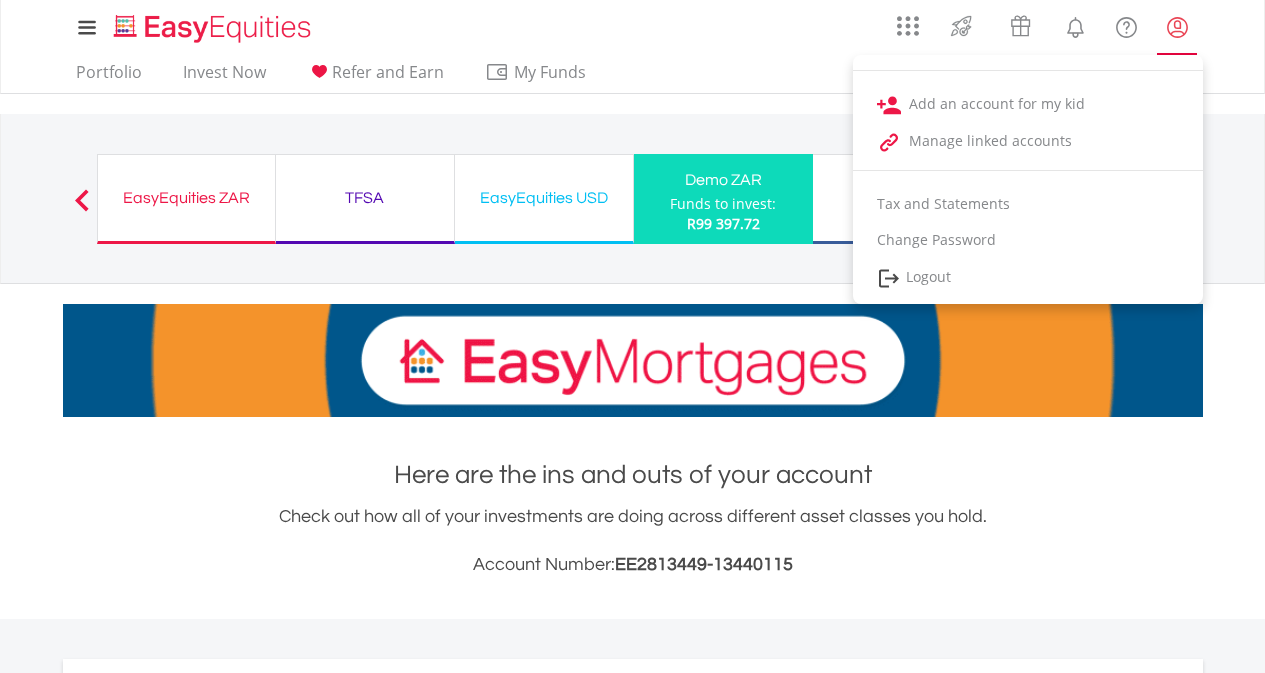 click at bounding box center [1177, 27] 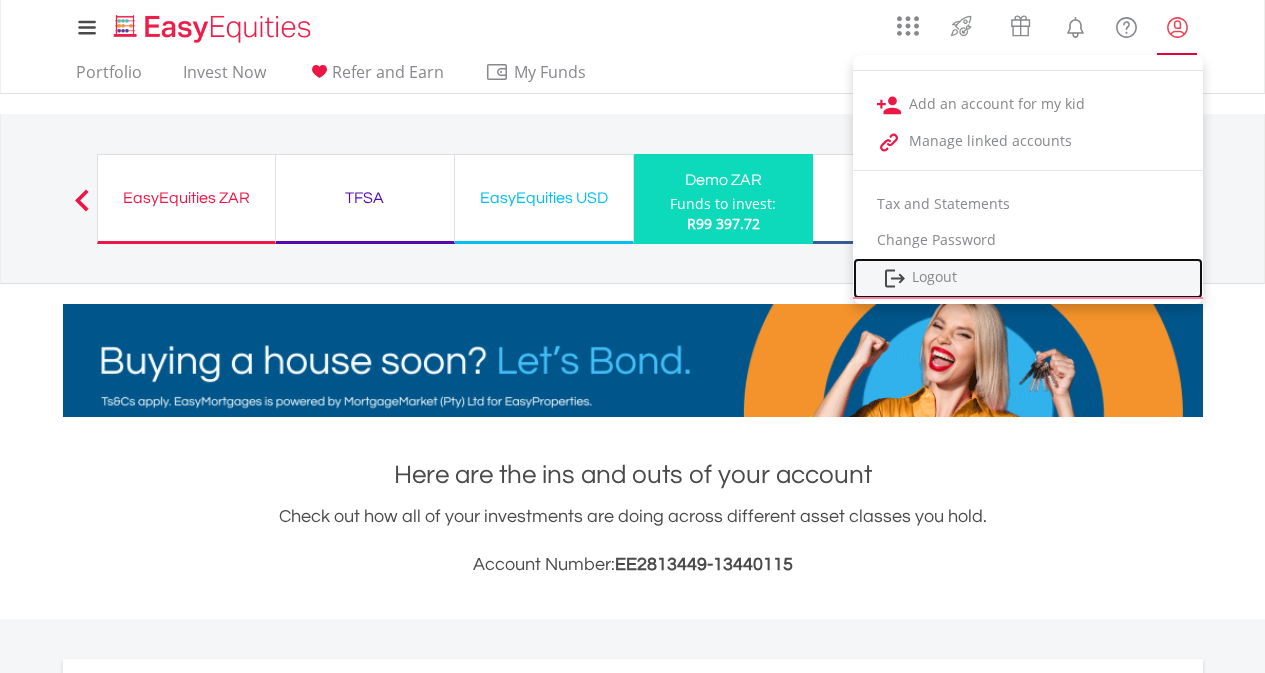 click on "Logout" at bounding box center (1028, 278) 